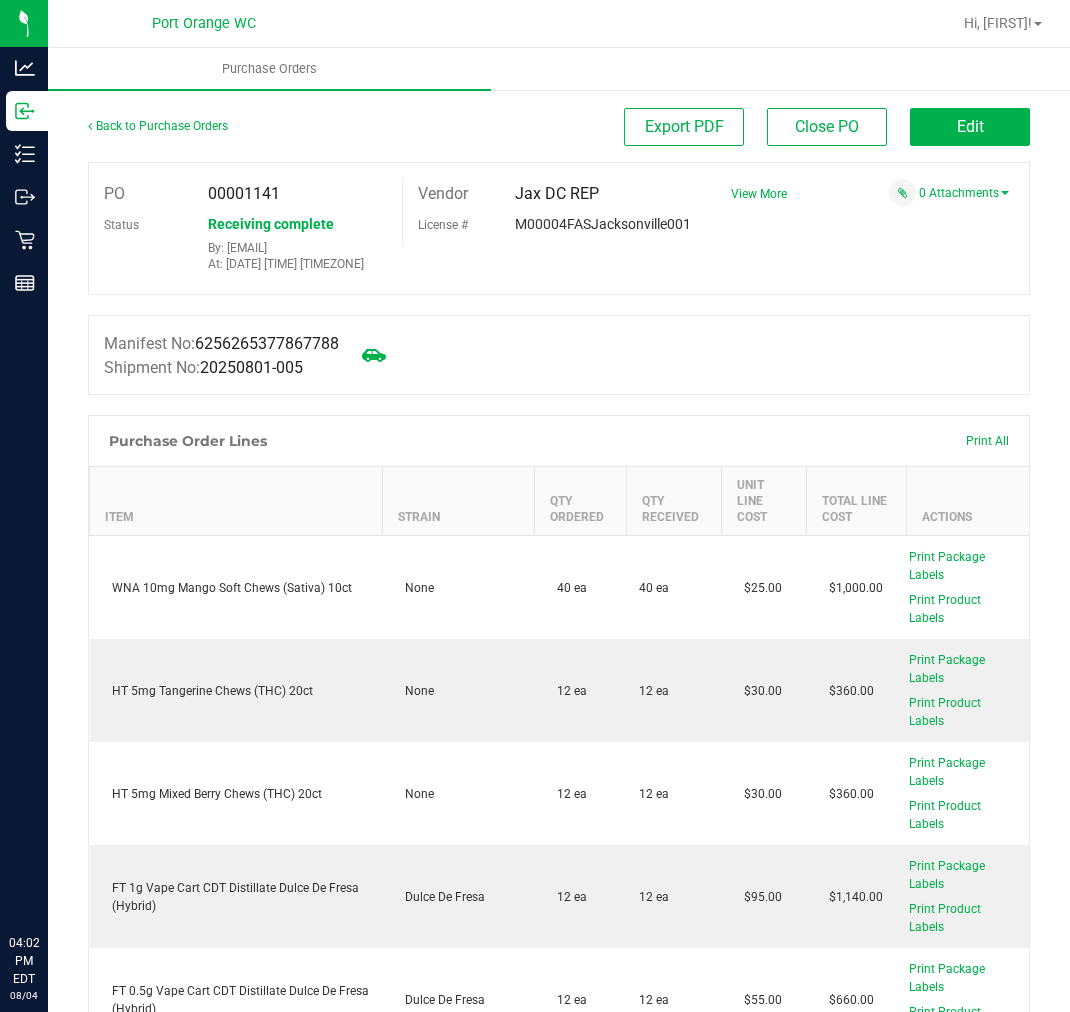 scroll, scrollTop: 0, scrollLeft: 0, axis: both 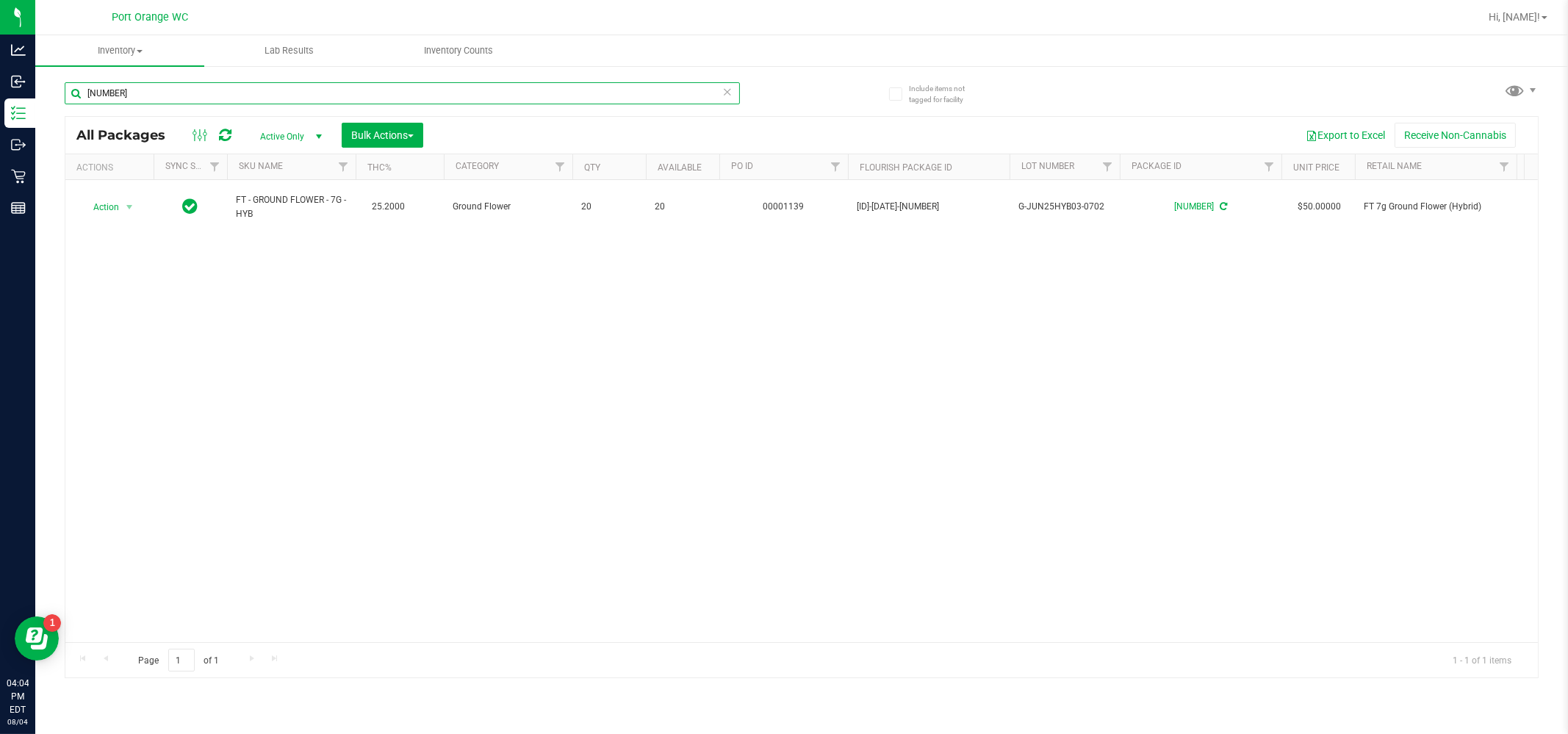 click on "[NUMBER]" at bounding box center (402, 93) 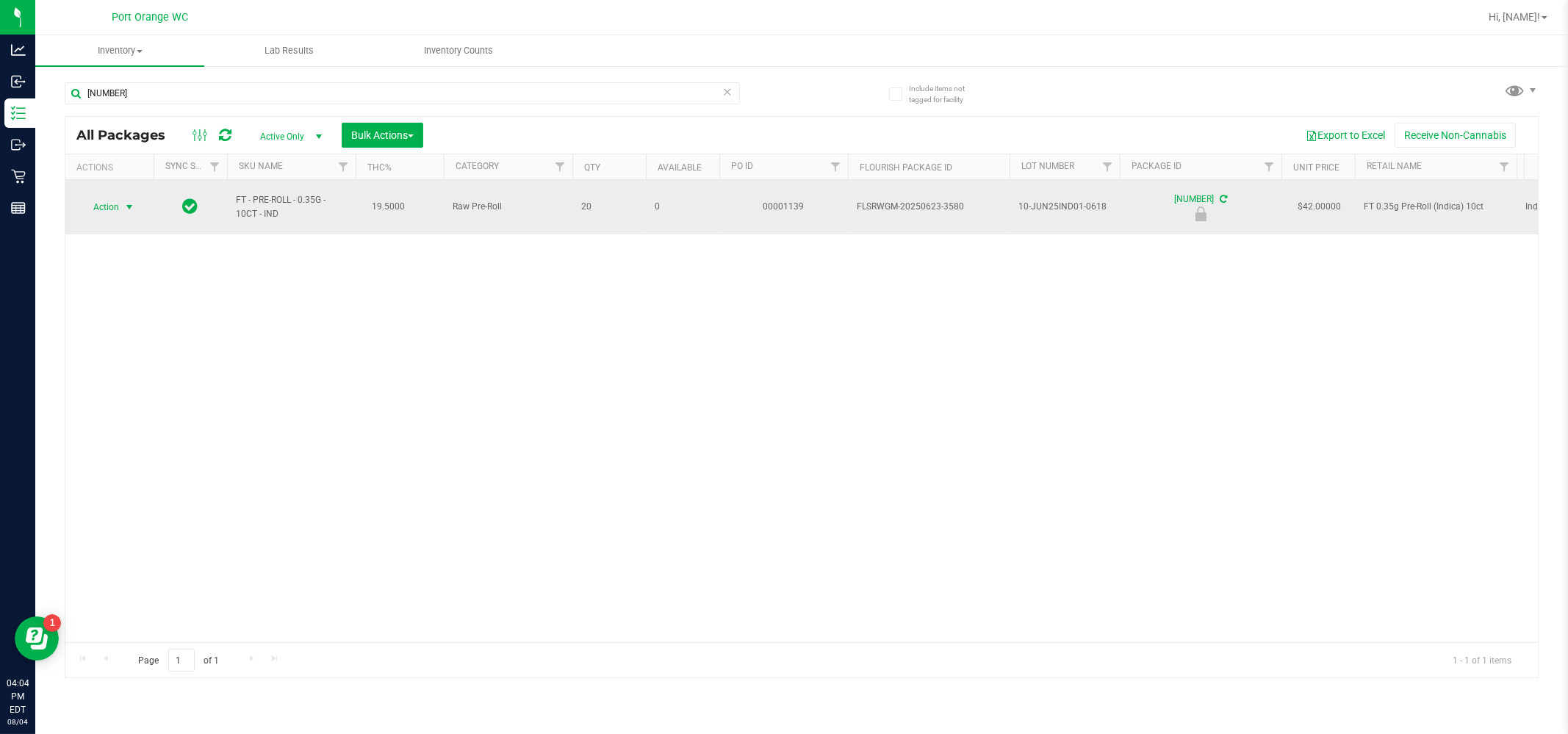 click at bounding box center (129, 207) 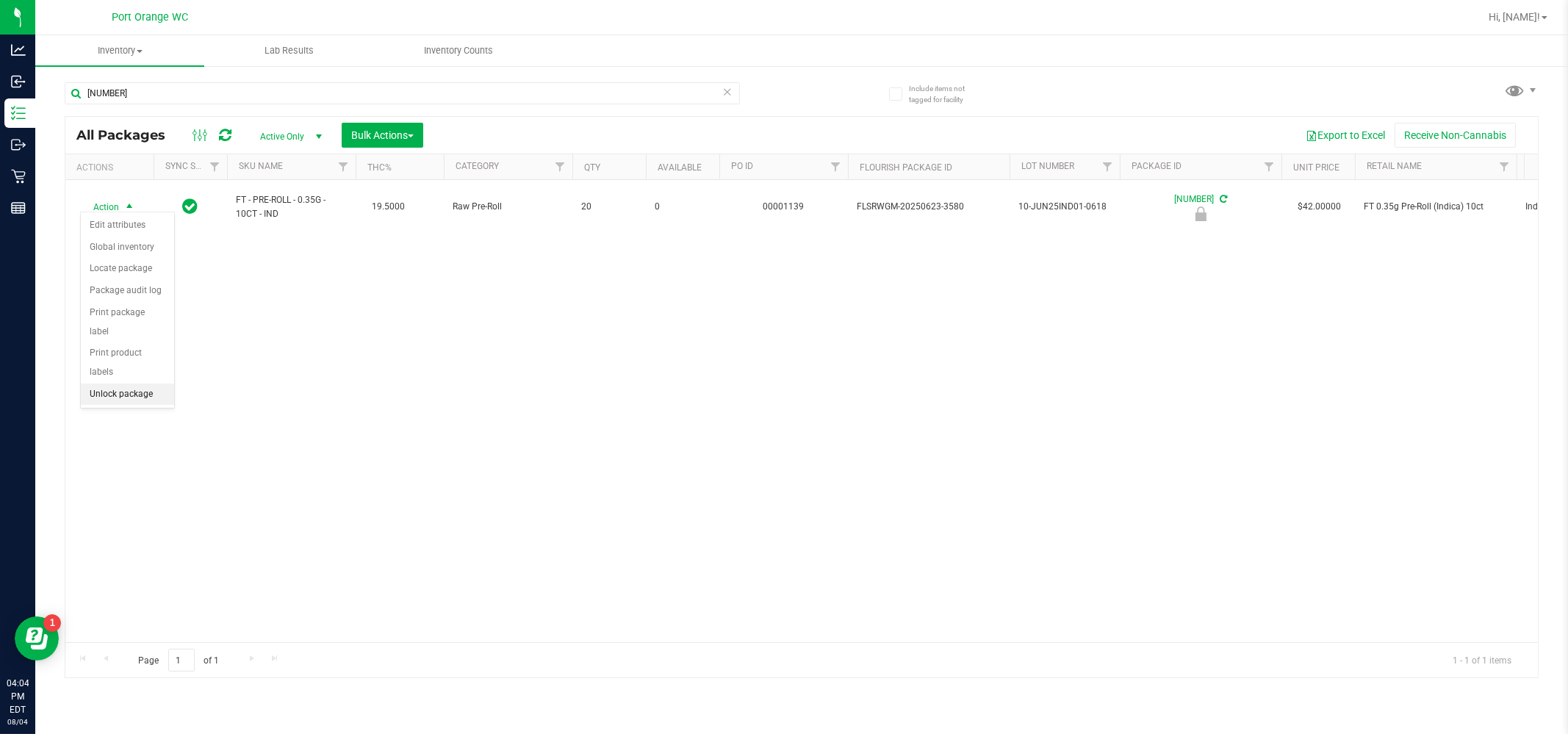 click on "Unlock package" at bounding box center (127, 395) 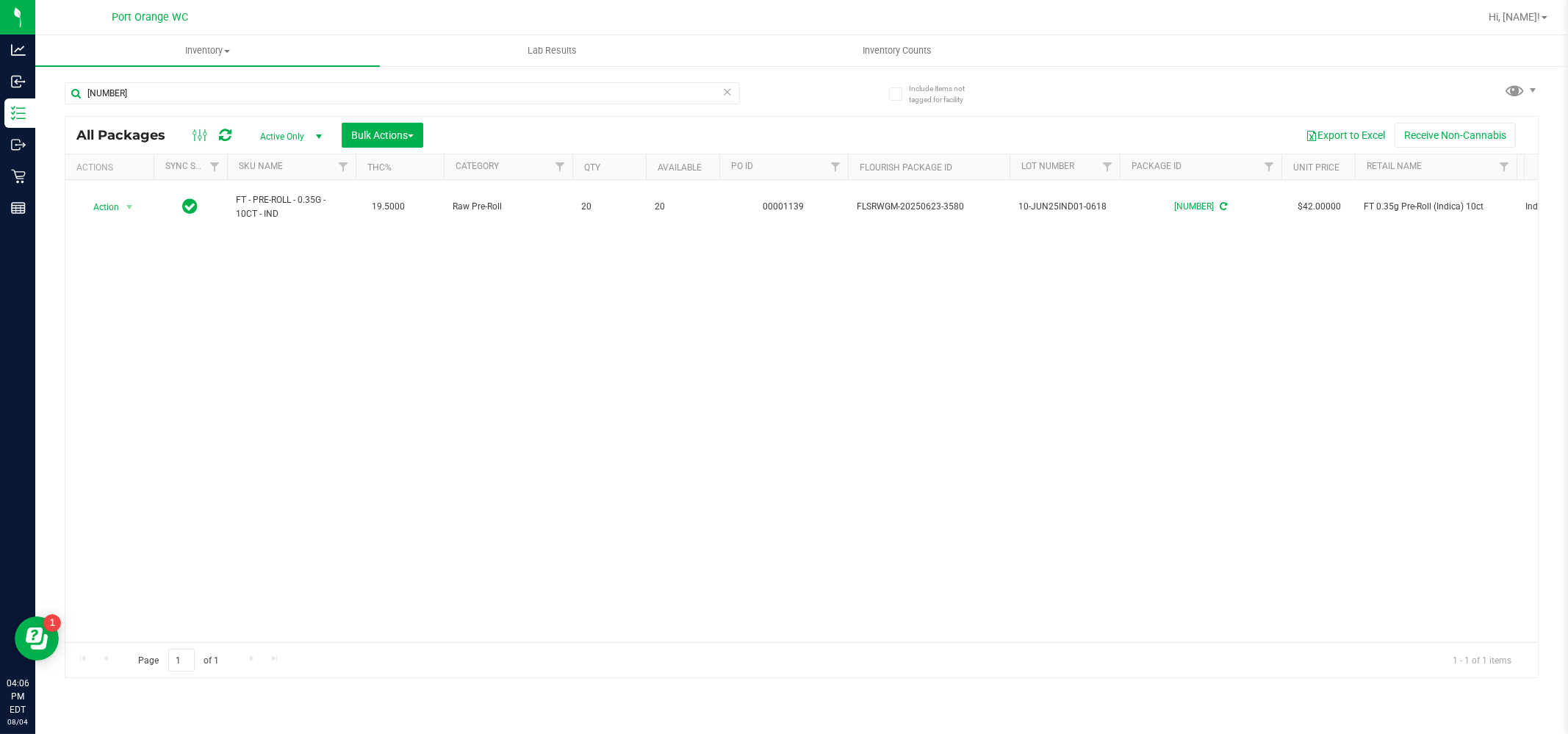 drag, startPoint x: 192, startPoint y: 444, endPoint x: 198, endPoint y: 435, distance: 10.816654 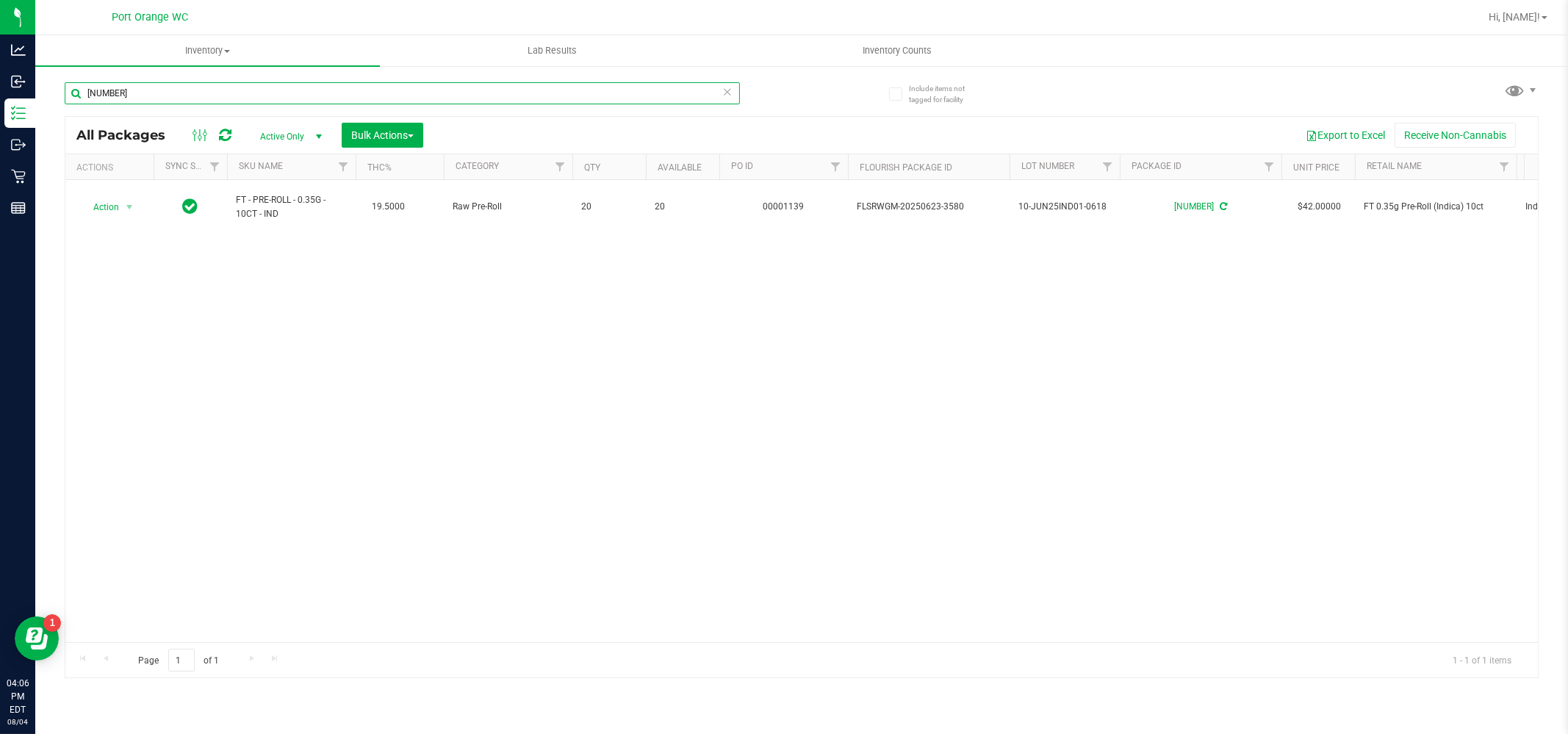 click on "[NUMBER]" at bounding box center (402, 93) 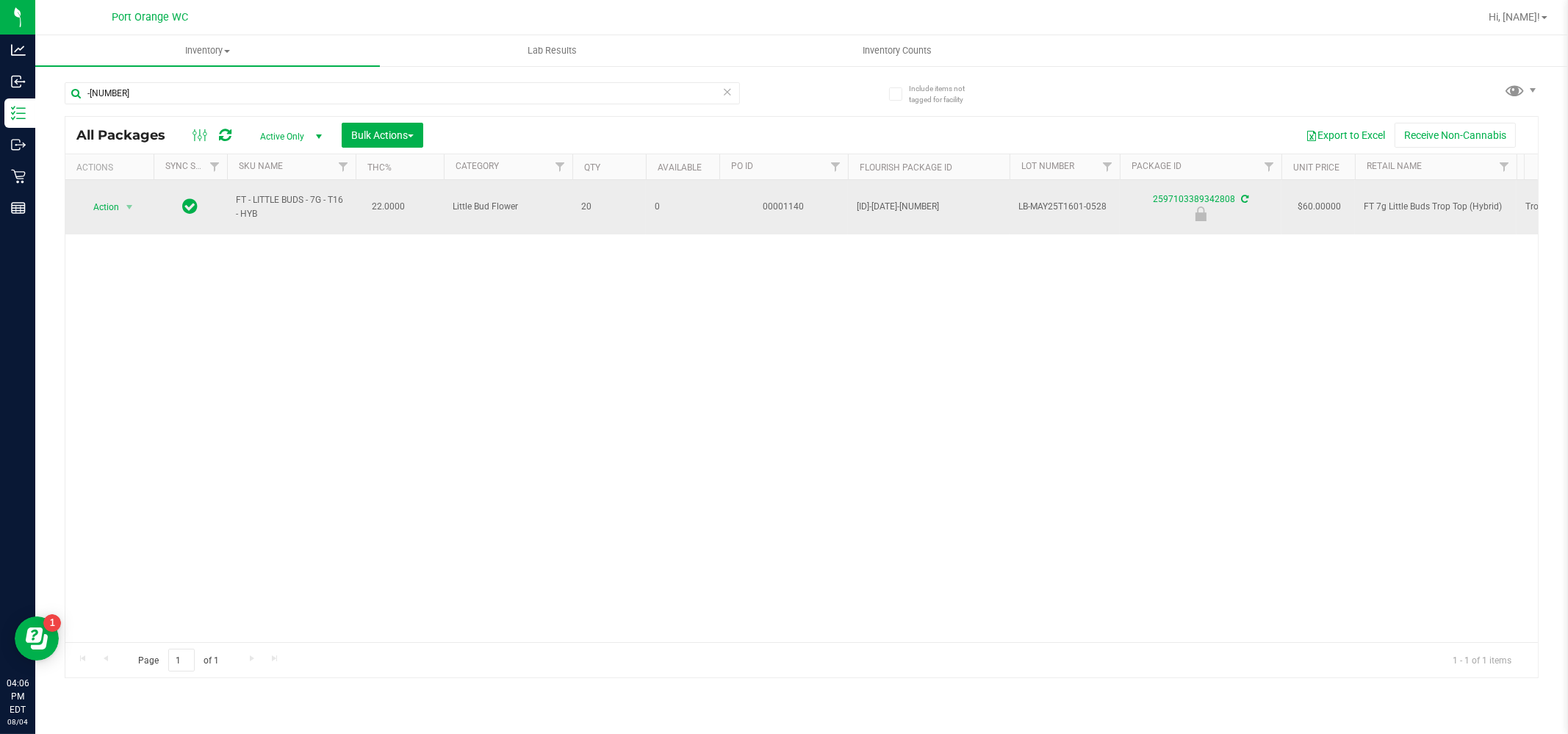 click on "FT - LITTLE BUDS - 7G - T16 - HYB" at bounding box center (291, 207) 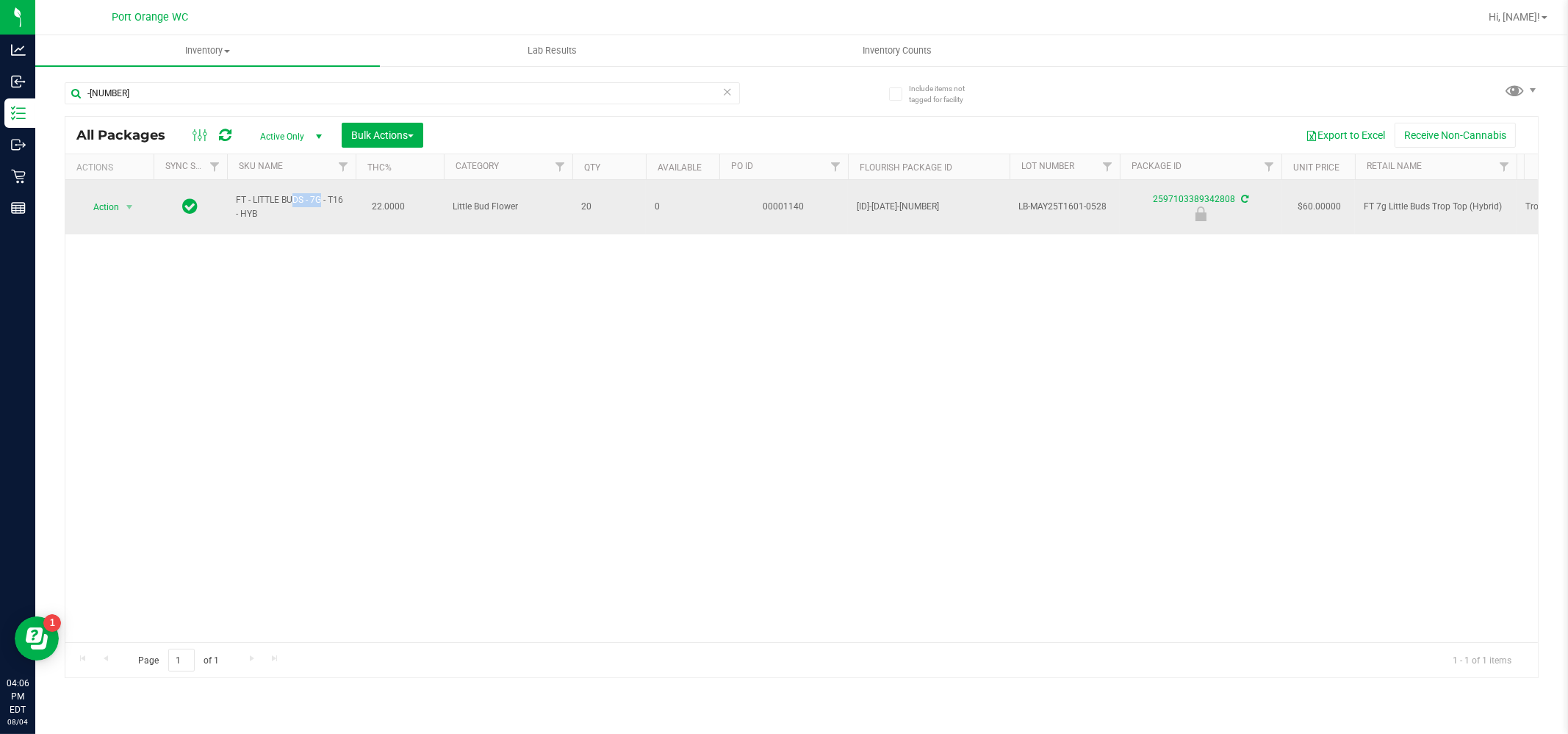 click on "FT - LITTLE BUDS - 7G - T16 - HYB" at bounding box center (291, 207) 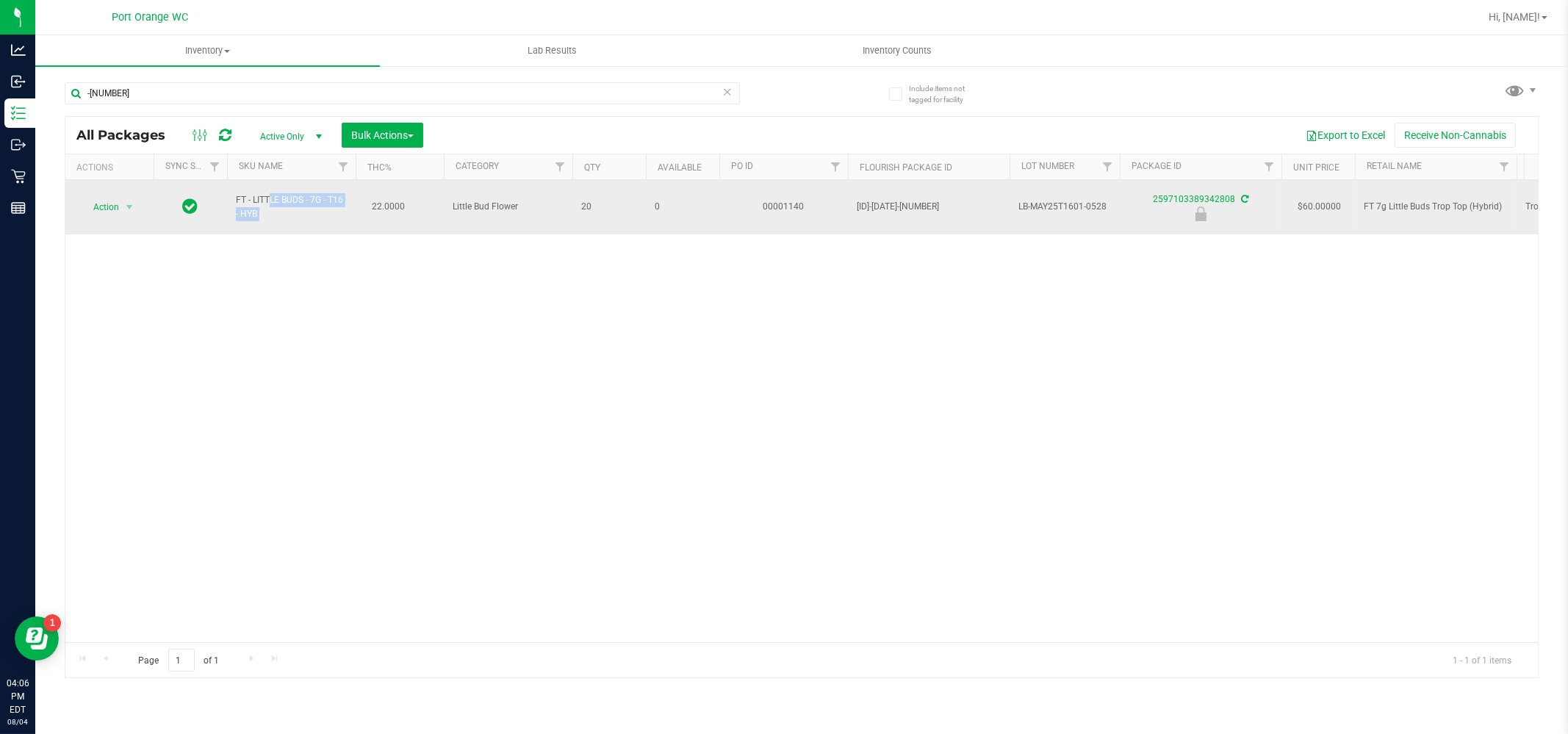click on "FT - LITTLE BUDS - 7G - T16 - HYB" at bounding box center [291, 207] 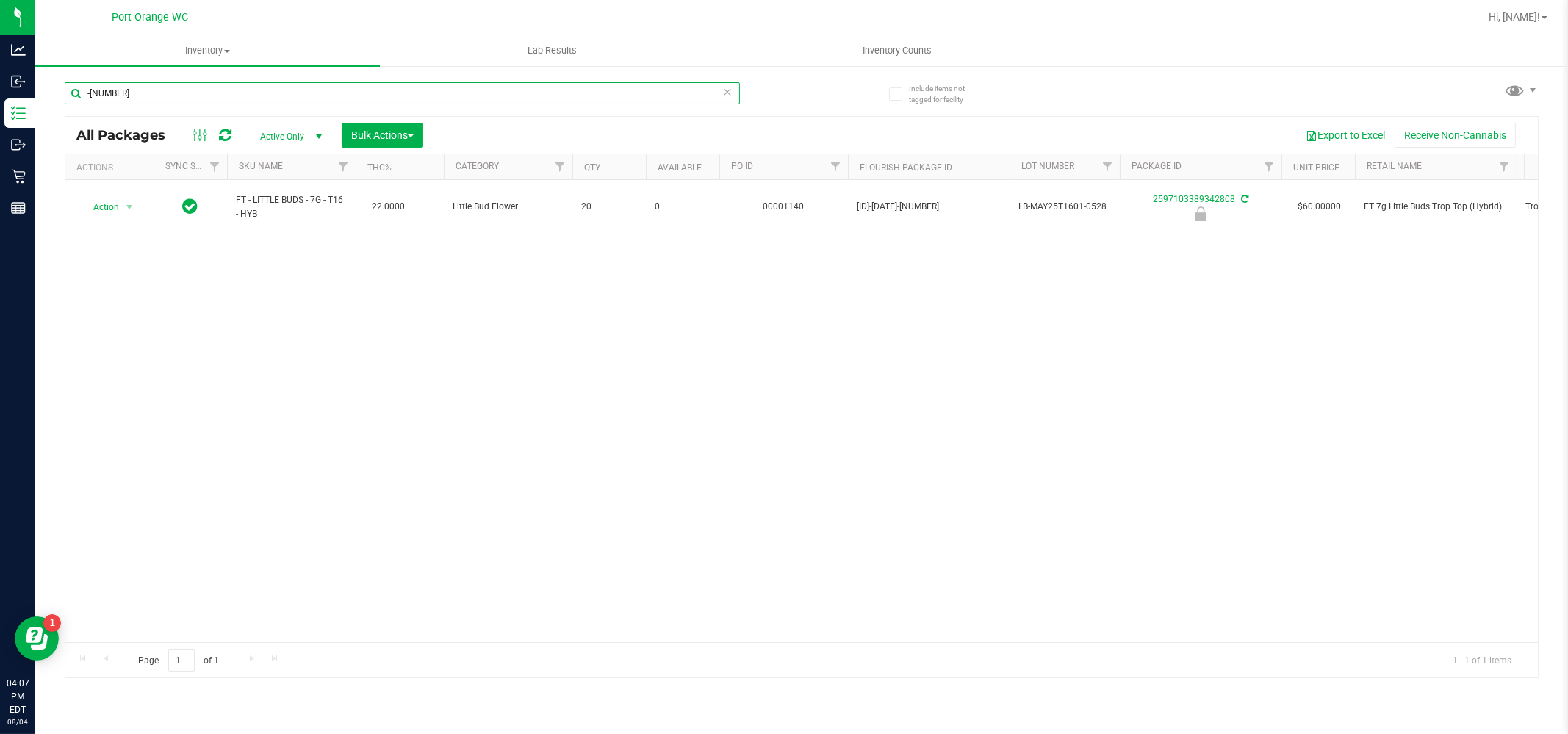 click on "-[NUMBER]" at bounding box center (402, 93) 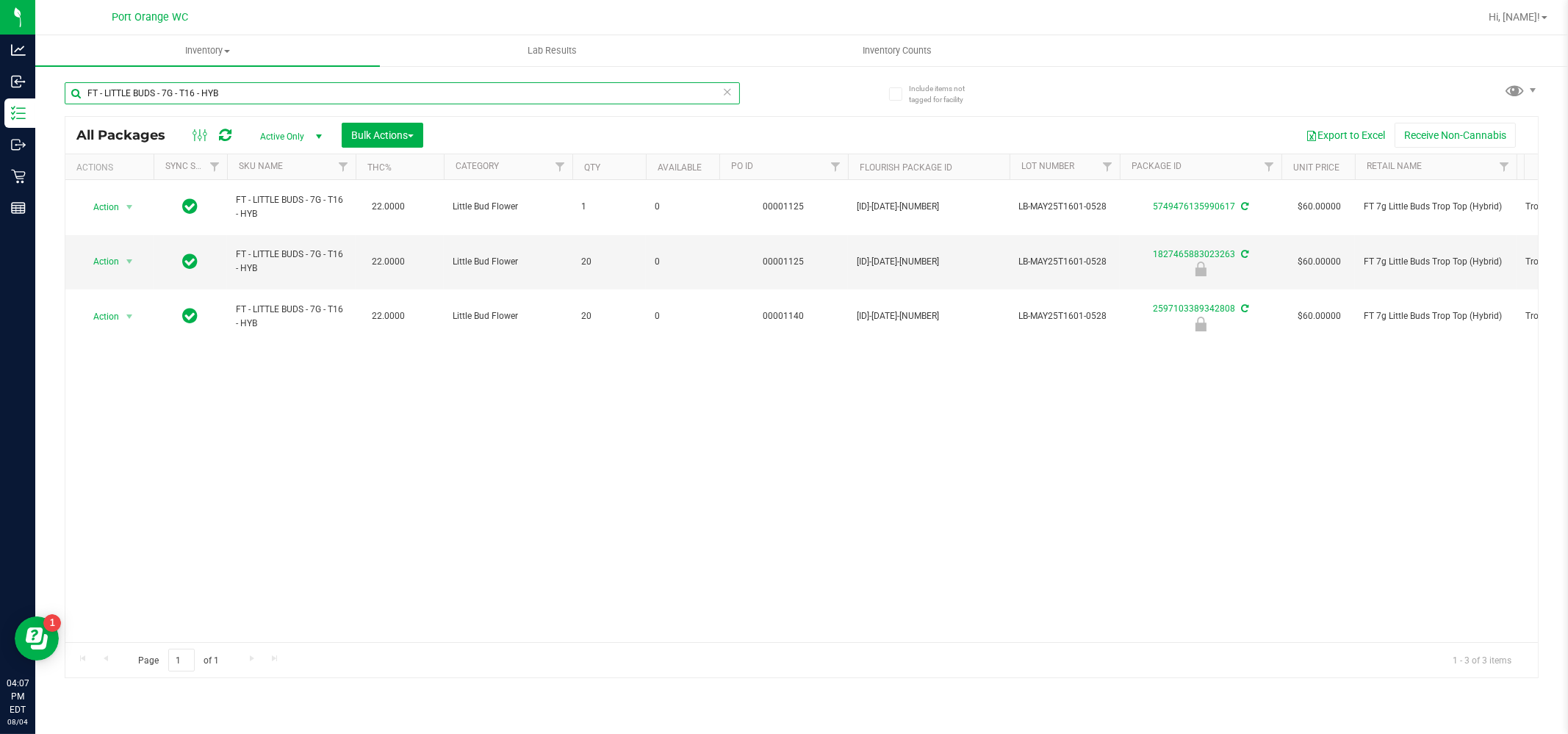 click on "FT - LITTLE BUDS - 7G - T16 - HYB" at bounding box center [402, 93] 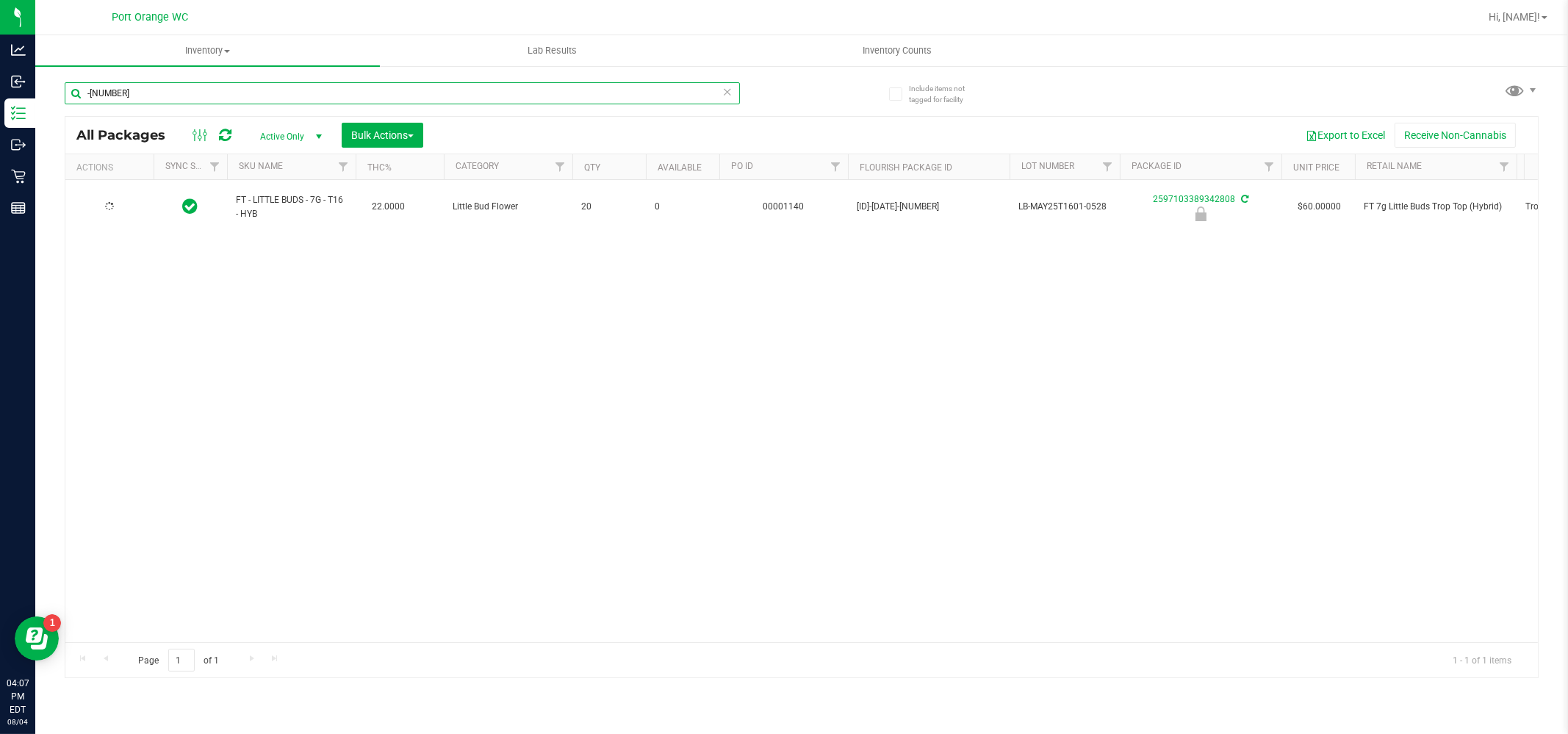 type on "-[NUMBER]" 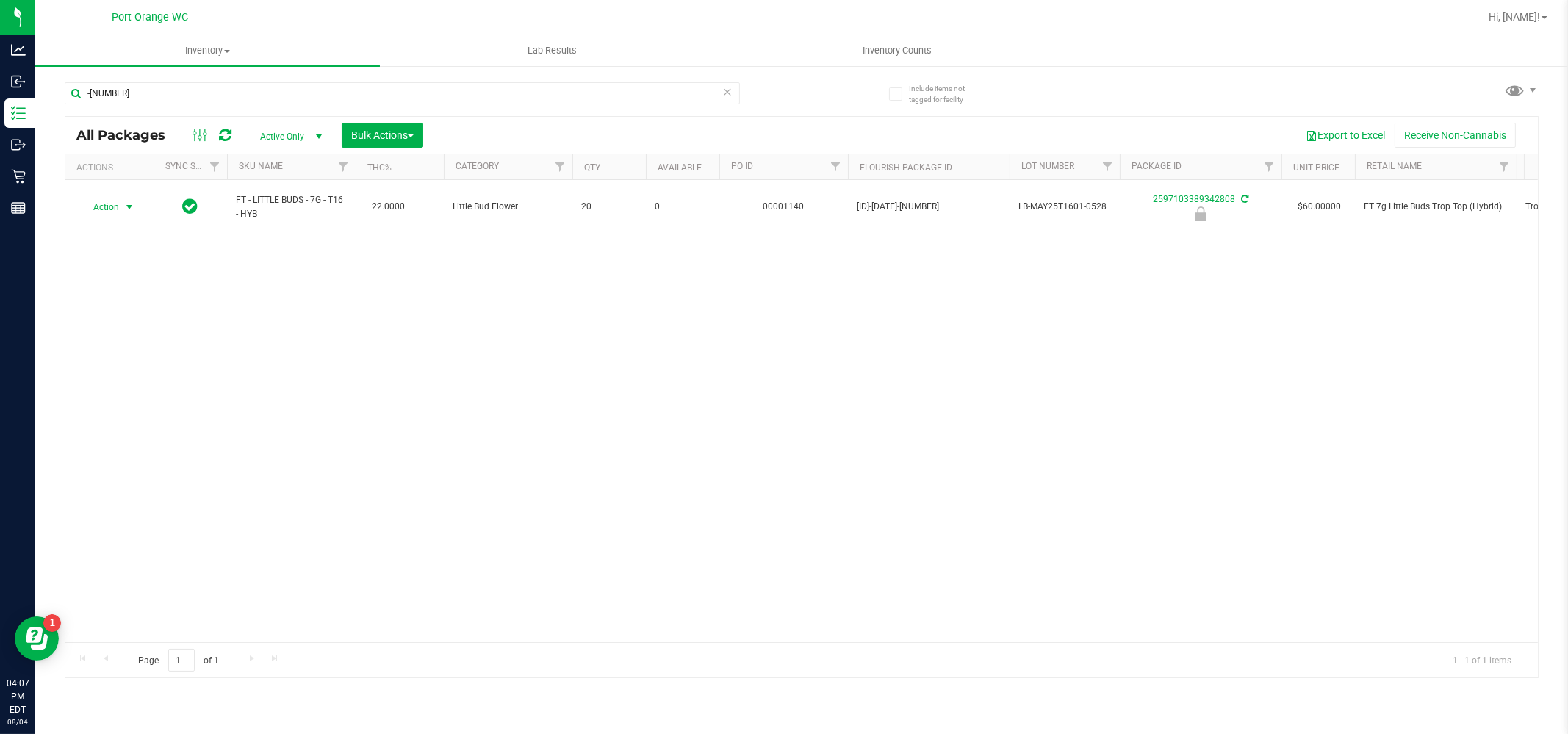 click on "Action" at bounding box center [100, 207] 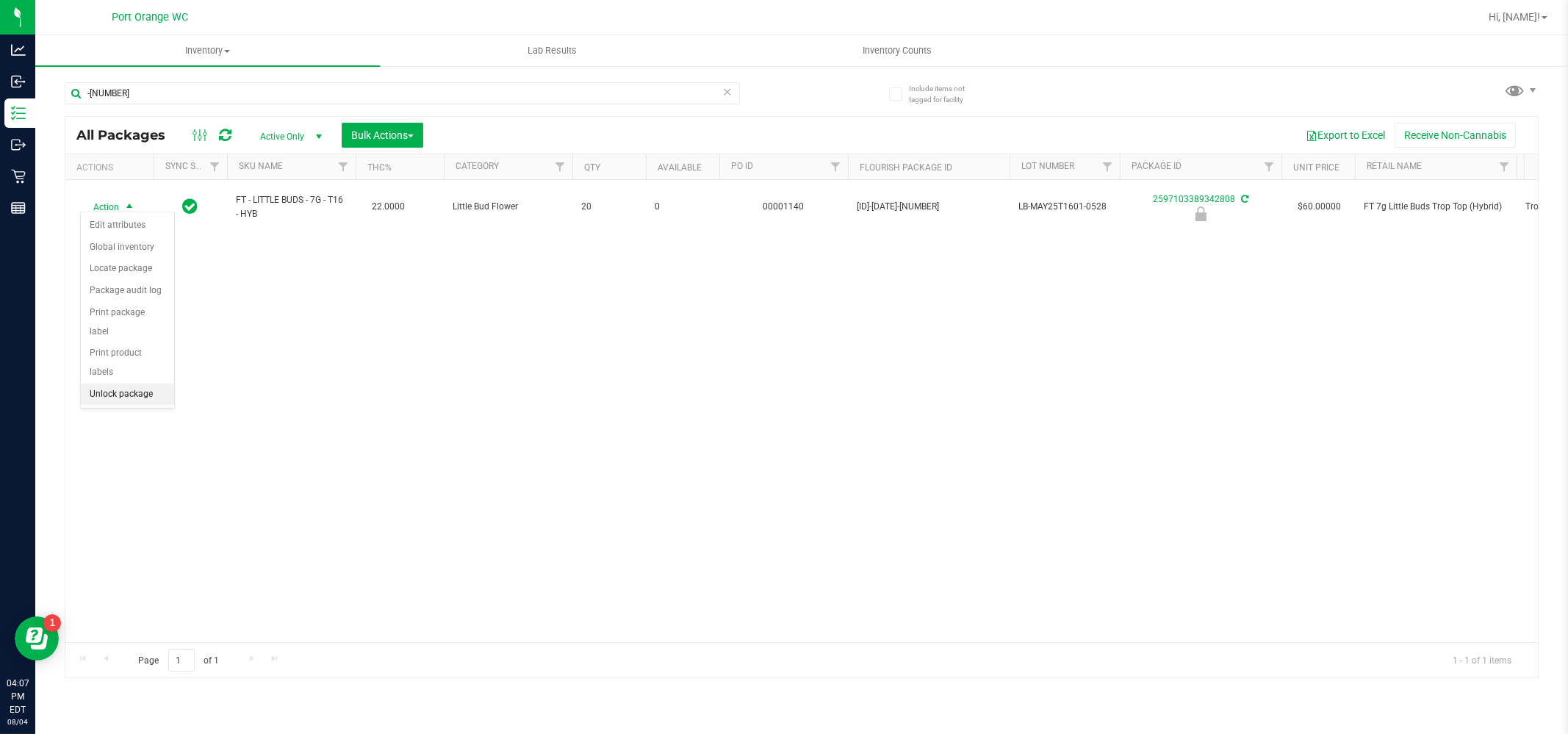 click on "Unlock package" at bounding box center (127, 395) 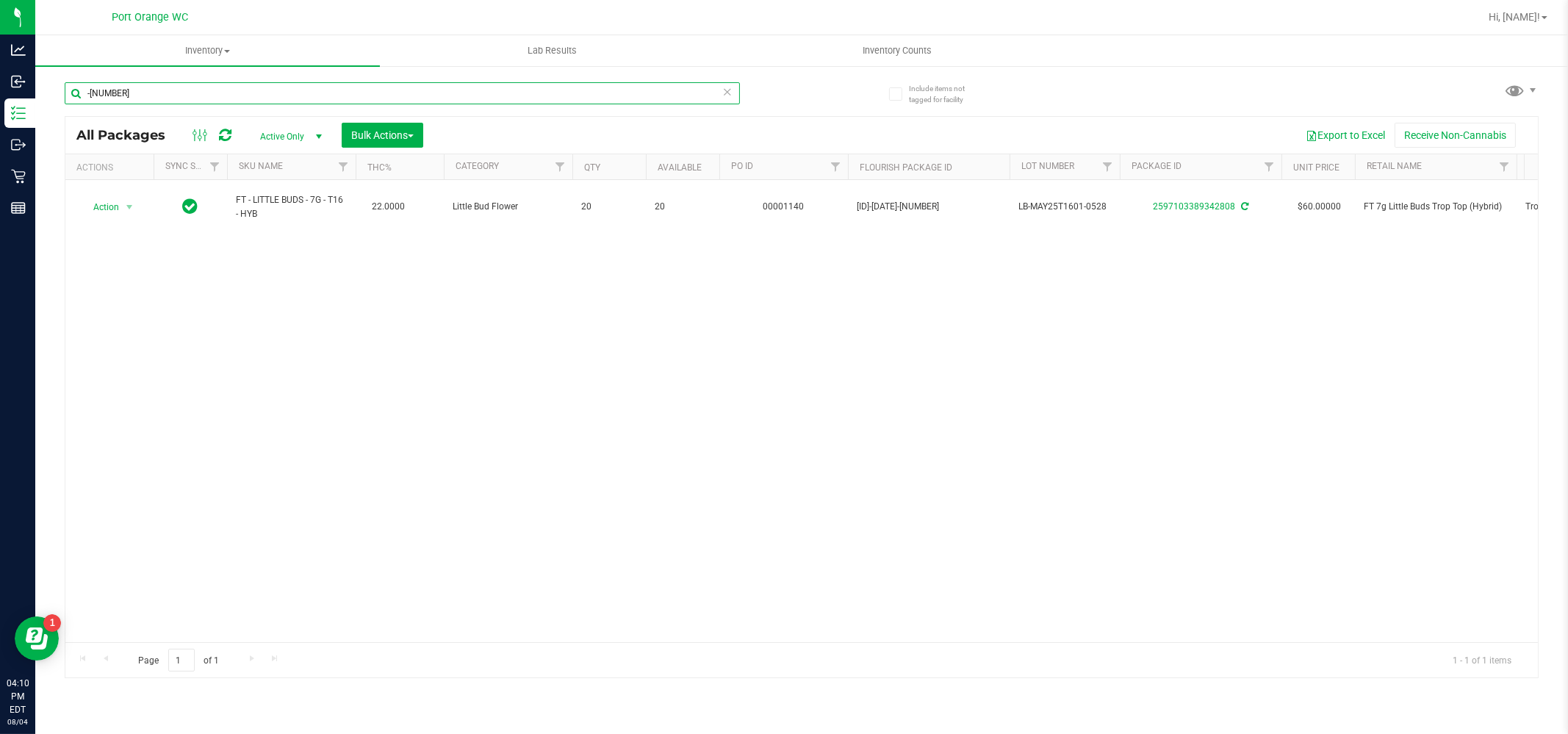 click on "-[NUMBER]" at bounding box center [402, 93] 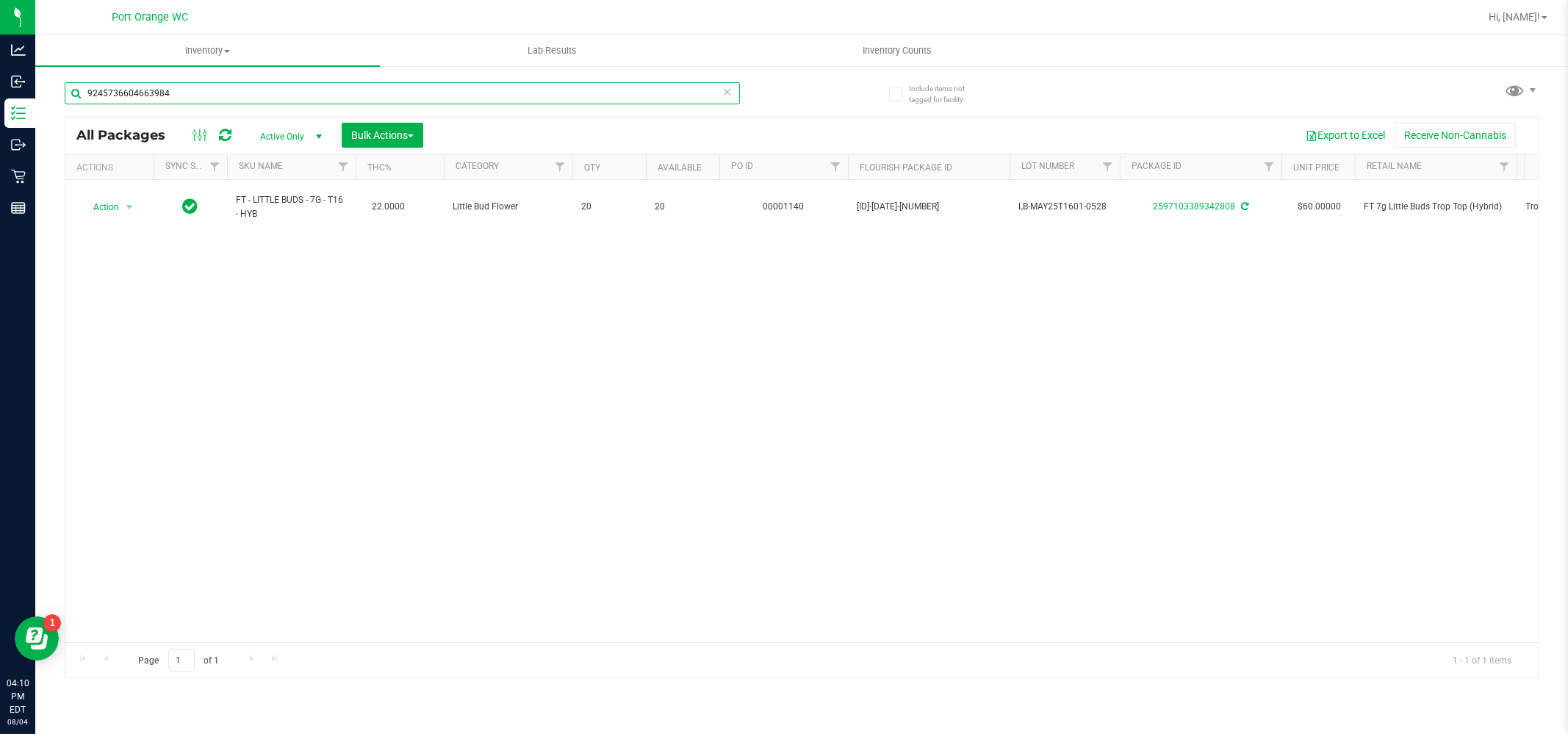 type on "9245736604663984" 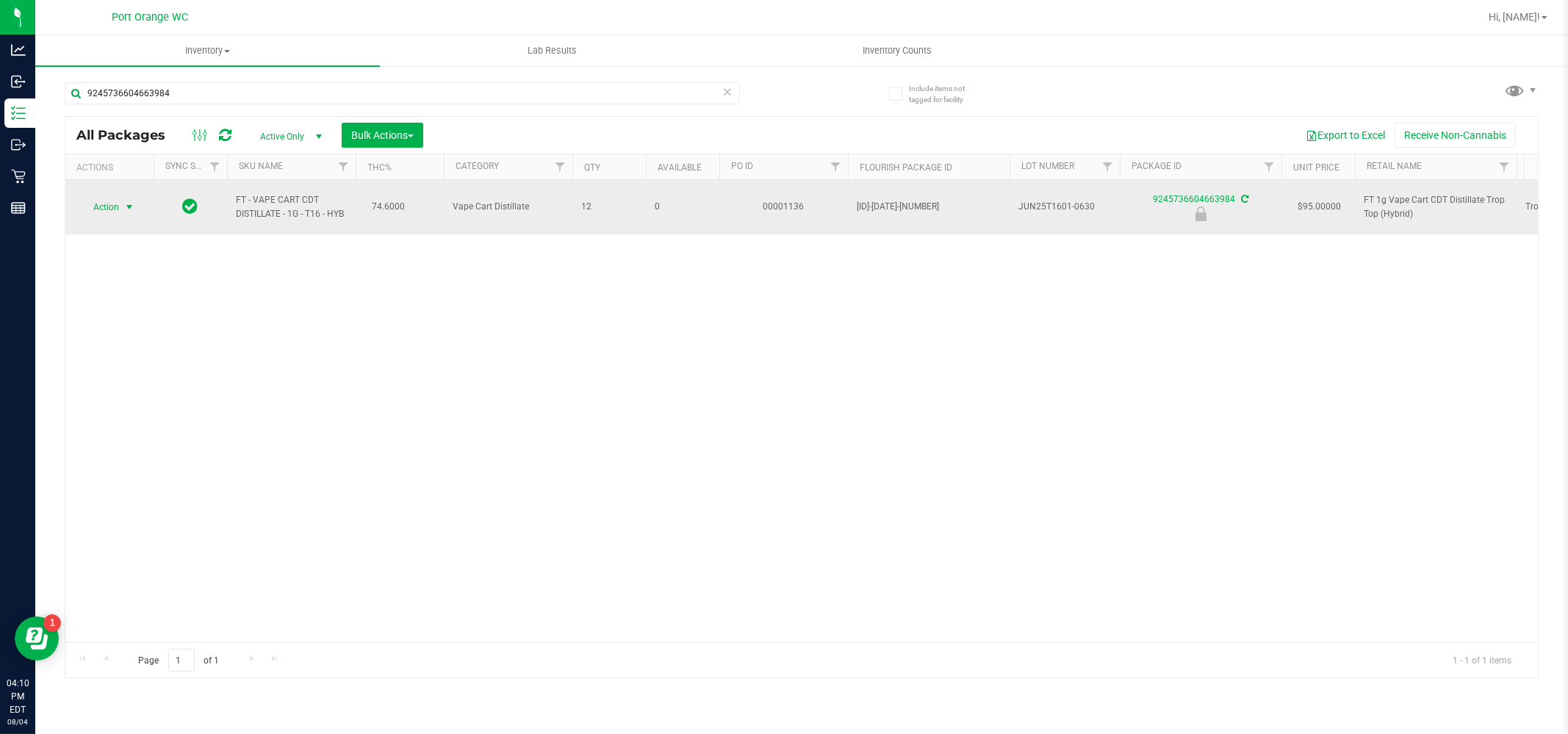 click at bounding box center (129, 207) 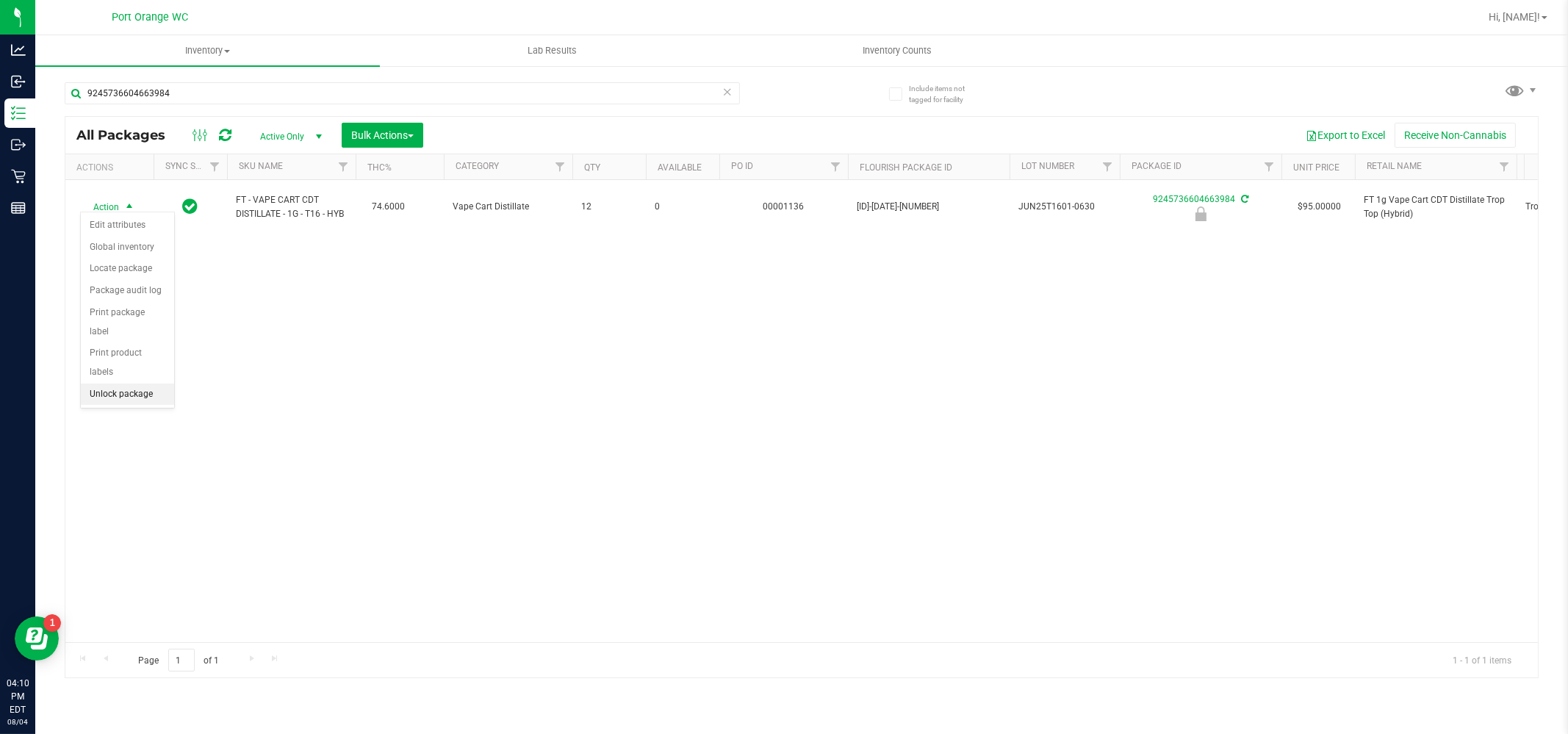 click on "Unlock package" at bounding box center (127, 395) 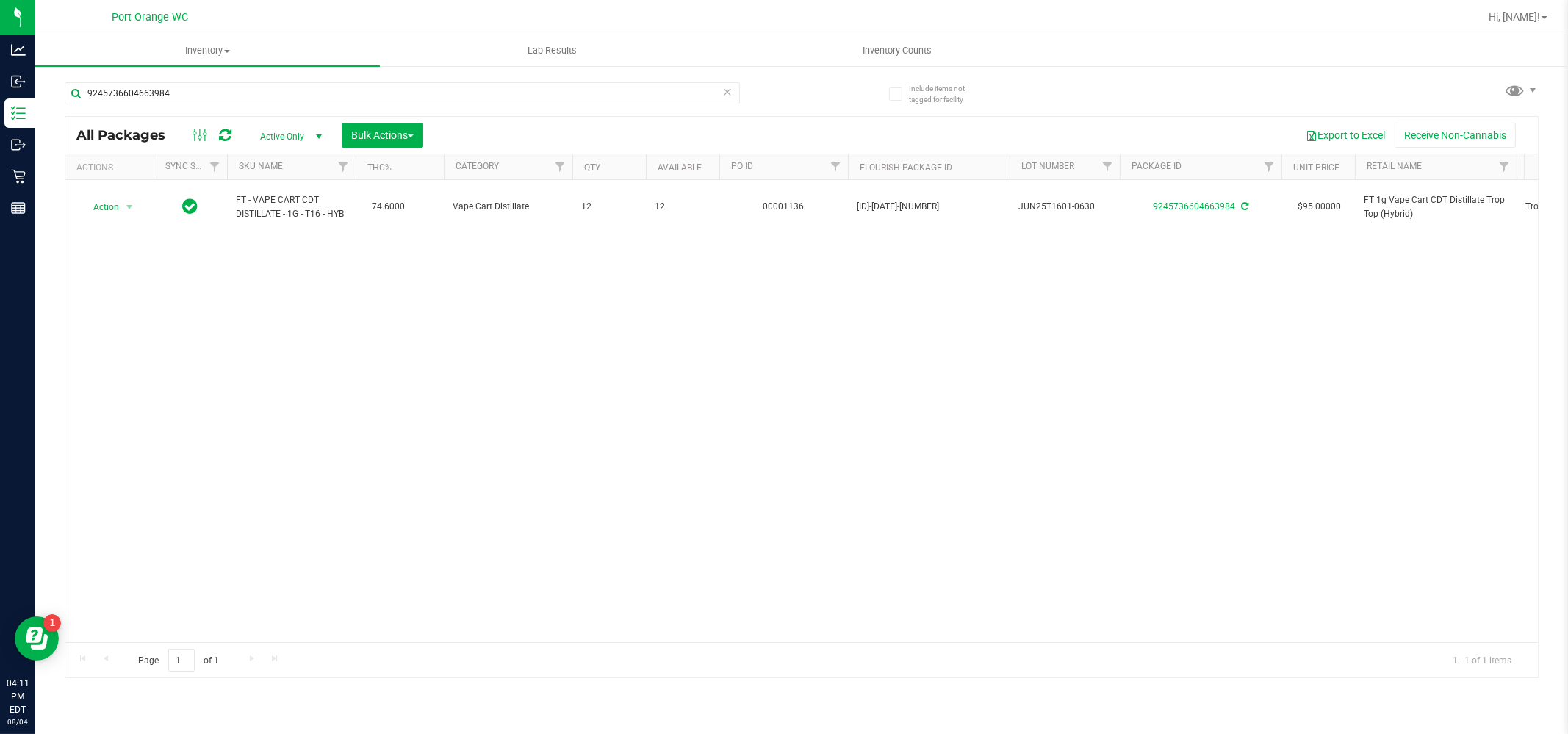 click on "Action Action Adjust qty Create package Edit attributes Global inventory Locate package Lock package Package audit log Print package label Print product labels Schedule for destruction
FT - VAPE CART CDT DISTILLATE - 1G - T16 - HYB
74.6000
Vape Cart Distillate
12
12
00001136
[ID]-[DATE]-[NUMBER]
JUN25T1601-0630
[NUMBER]
$95.00000
FT 1g Vape Cart CDT Distillate Trop Top (Hybrid)
Trop Top
FT - VAPE CART CDT DISTILLATE - 1G - T16 - HYB
BAP-CAR-FT-CDT-T161M" at bounding box center [802, 411] 